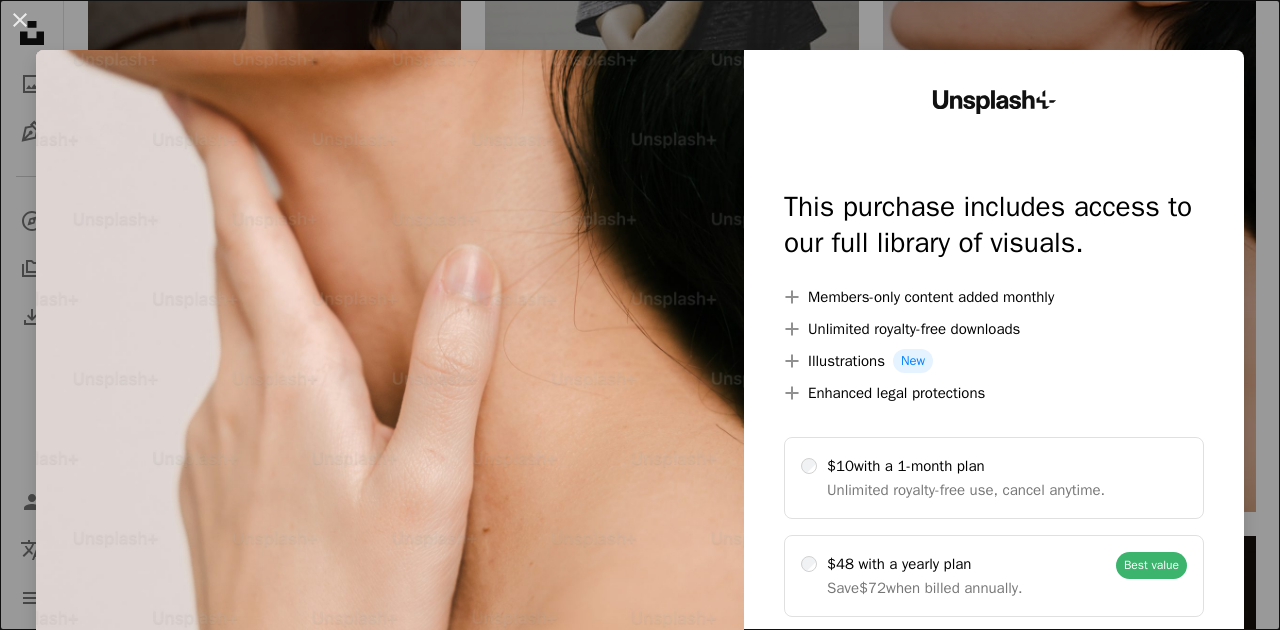 scroll, scrollTop: 2888, scrollLeft: 0, axis: vertical 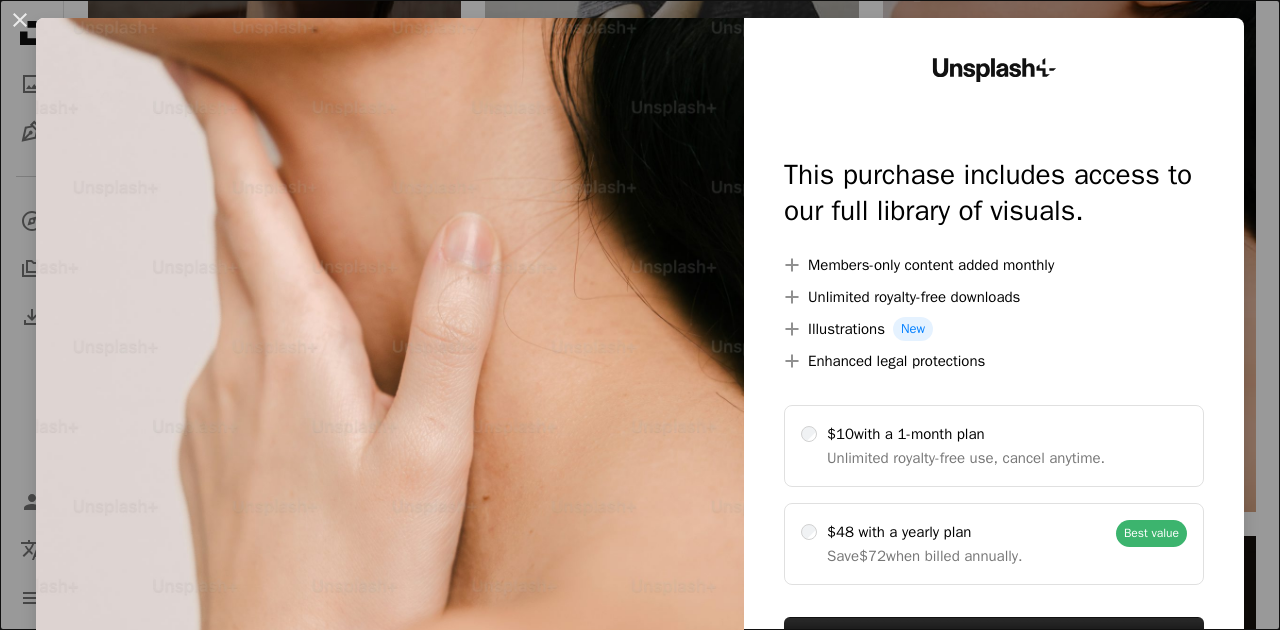 click on "An X shape Unsplash+ This purchase includes access to our full library of visuals. A plus sign Members-only content added monthly A plus sign Unlimited royalty-free downloads A plus sign Illustrations  New A plus sign Enhanced legal protections $10  with a 1-month plan Unlimited royalty-free use, cancel anytime. $48   with a yearly plan Save  $72  when billed annually. Best value Continue with purchase Taxes where applicable. Renews automatically. Cancel anytime." at bounding box center (640, 315) 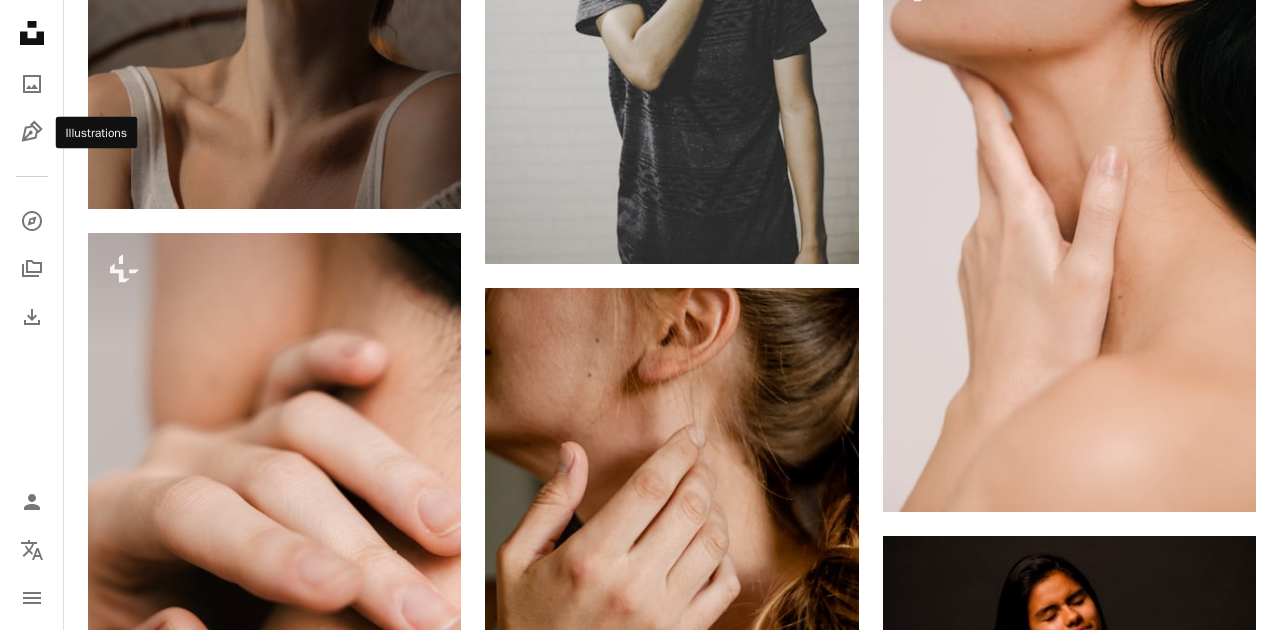 click on "Unsplash logo Unsplash Home" 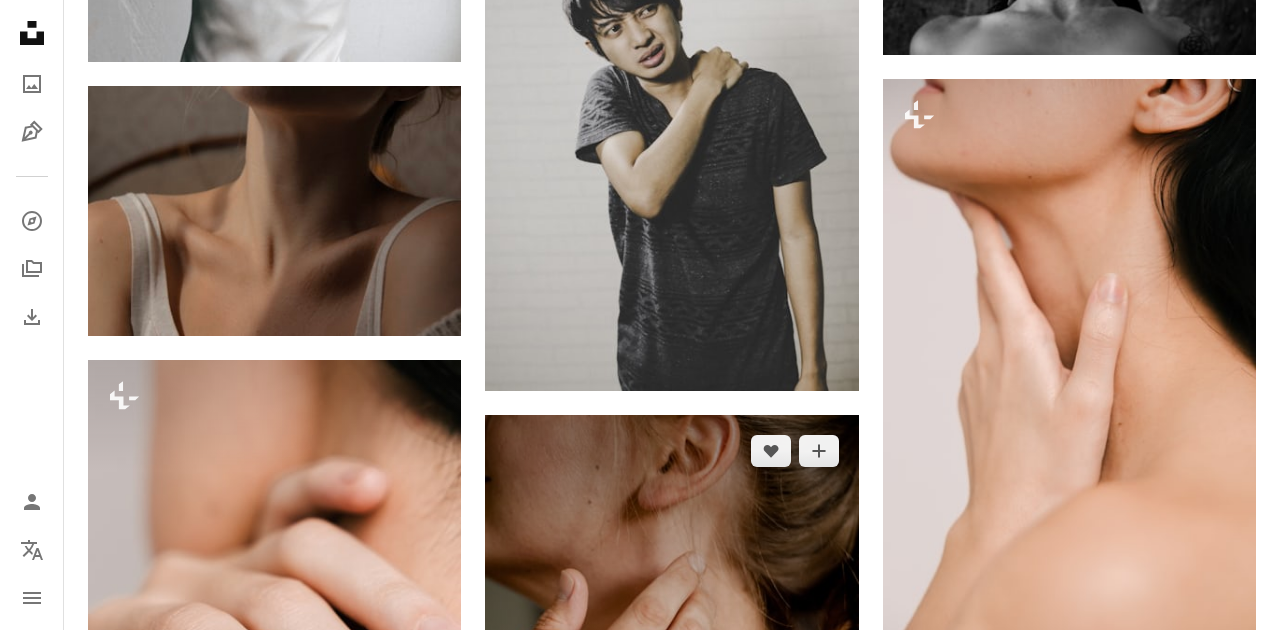 scroll, scrollTop: 2768, scrollLeft: 0, axis: vertical 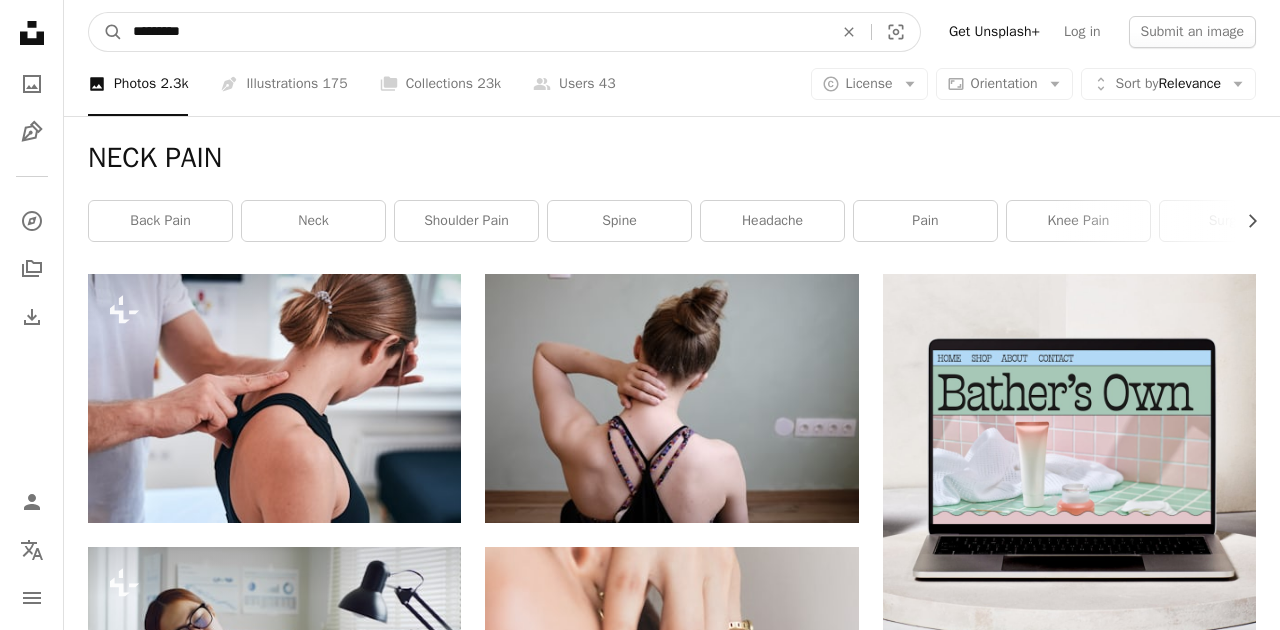 drag, startPoint x: 169, startPoint y: 27, endPoint x: 127, endPoint y: 29, distance: 42.047592 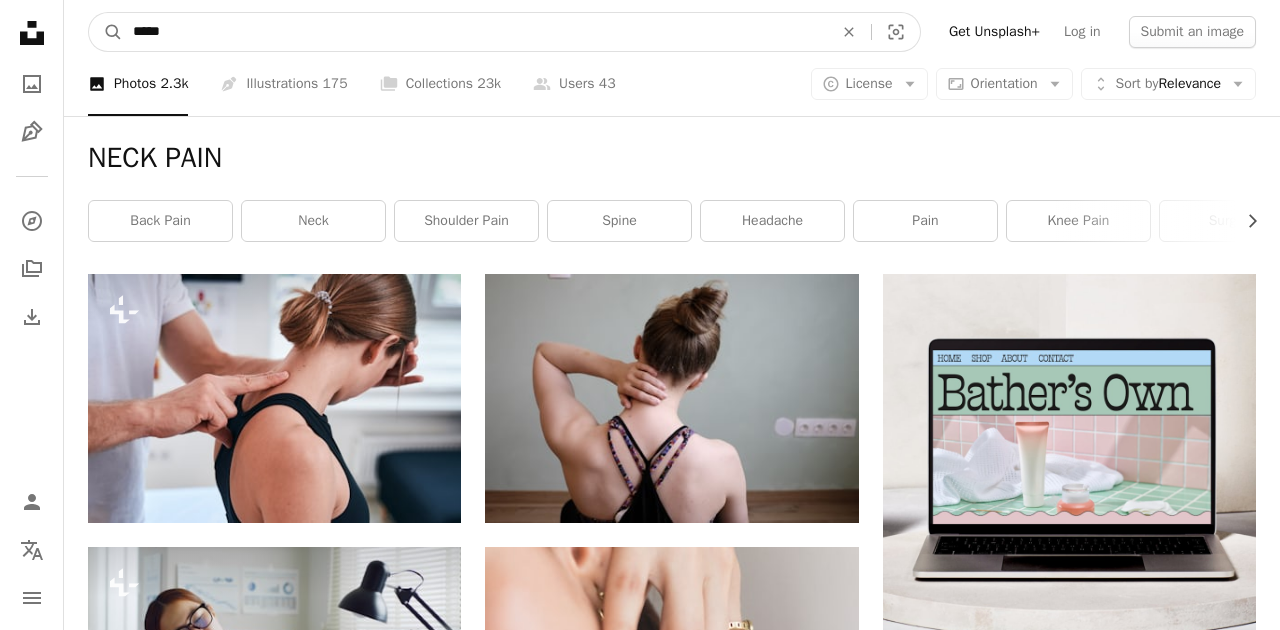 type on "****" 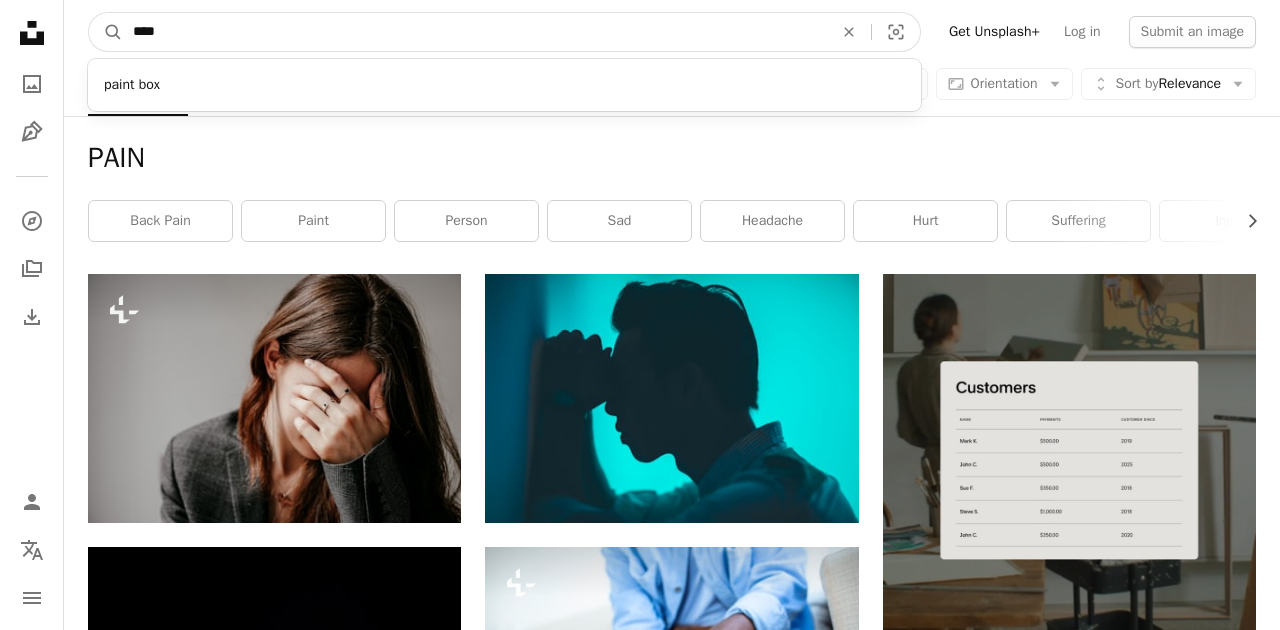 drag, startPoint x: 185, startPoint y: 29, endPoint x: 88, endPoint y: 29, distance: 97 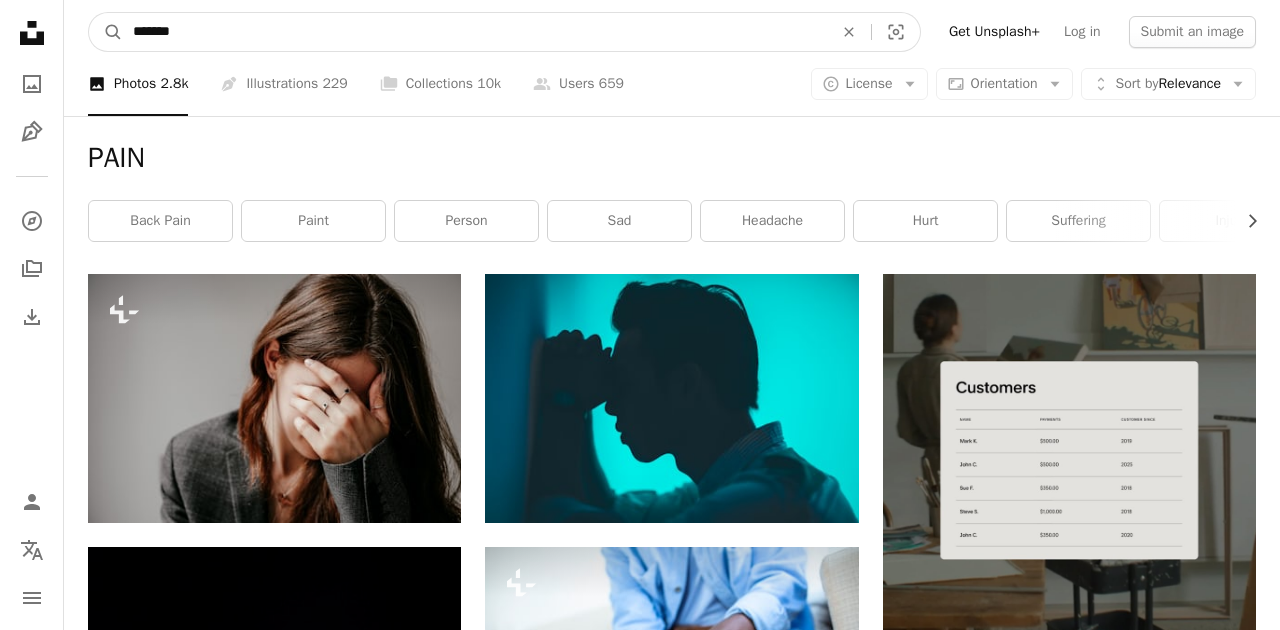 type on "*******" 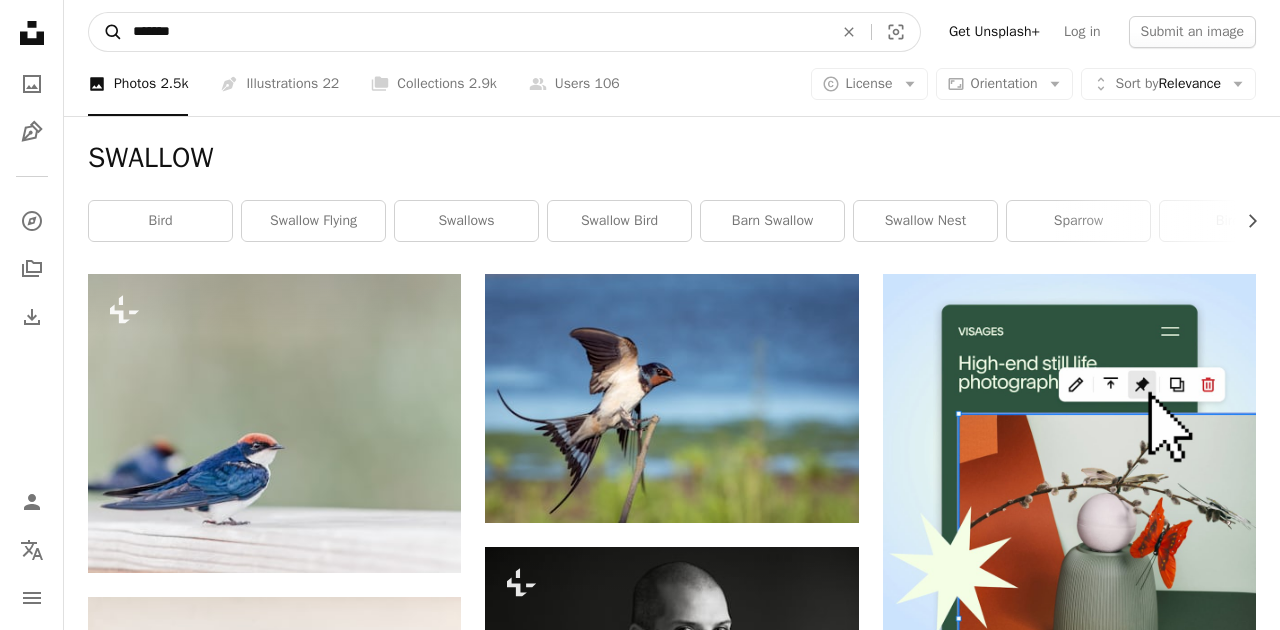 drag, startPoint x: 218, startPoint y: 24, endPoint x: 102, endPoint y: 22, distance: 116.01724 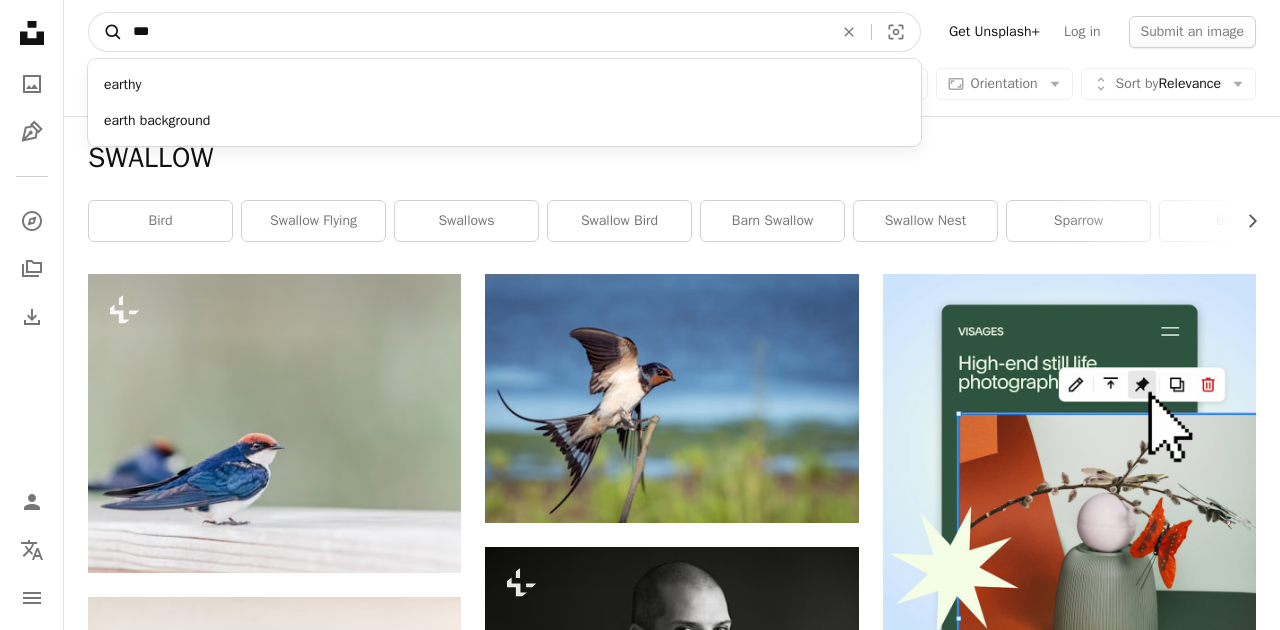type on "***" 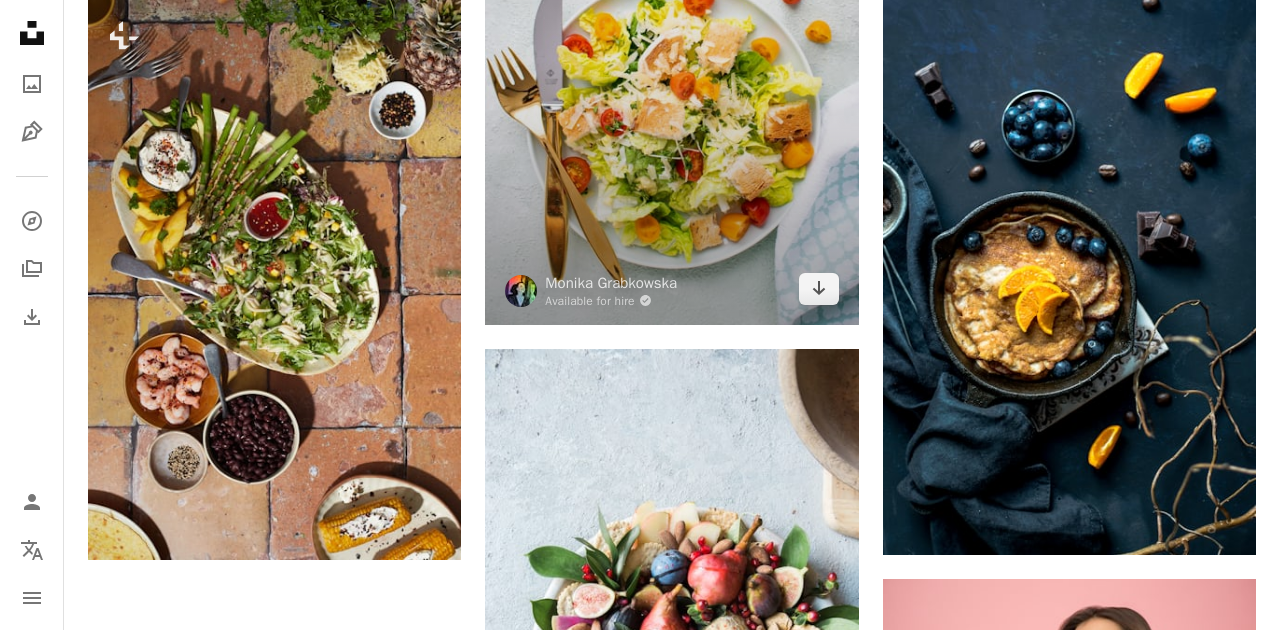 scroll, scrollTop: 2536, scrollLeft: 0, axis: vertical 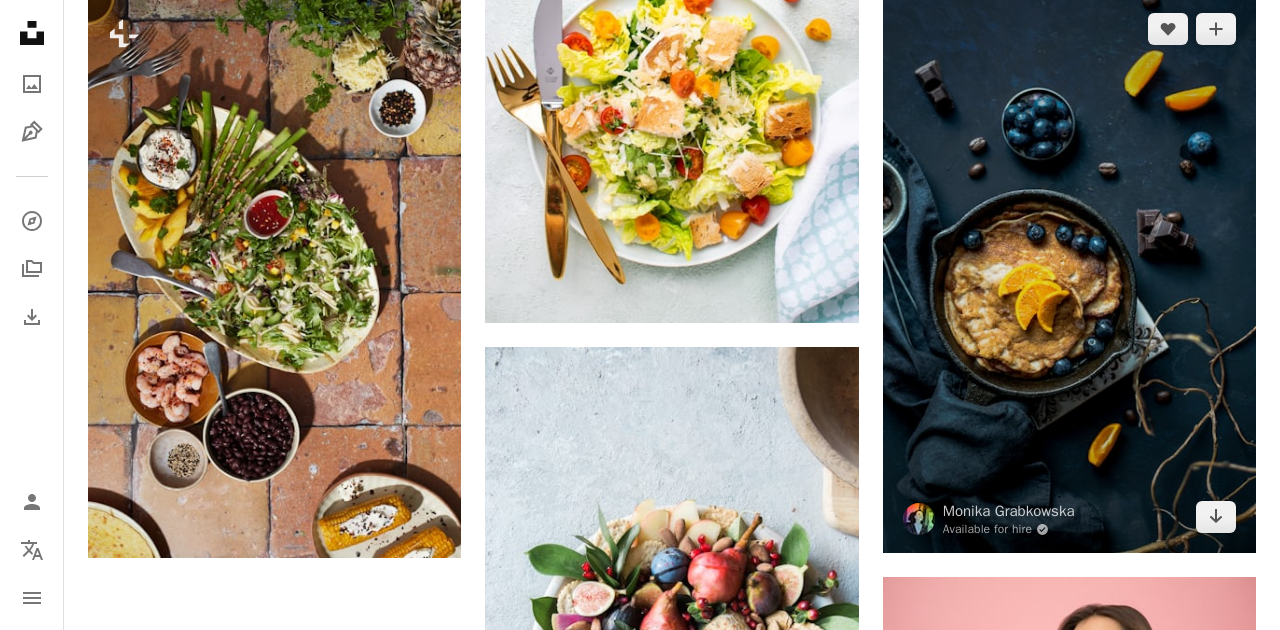 click at bounding box center (1069, 273) 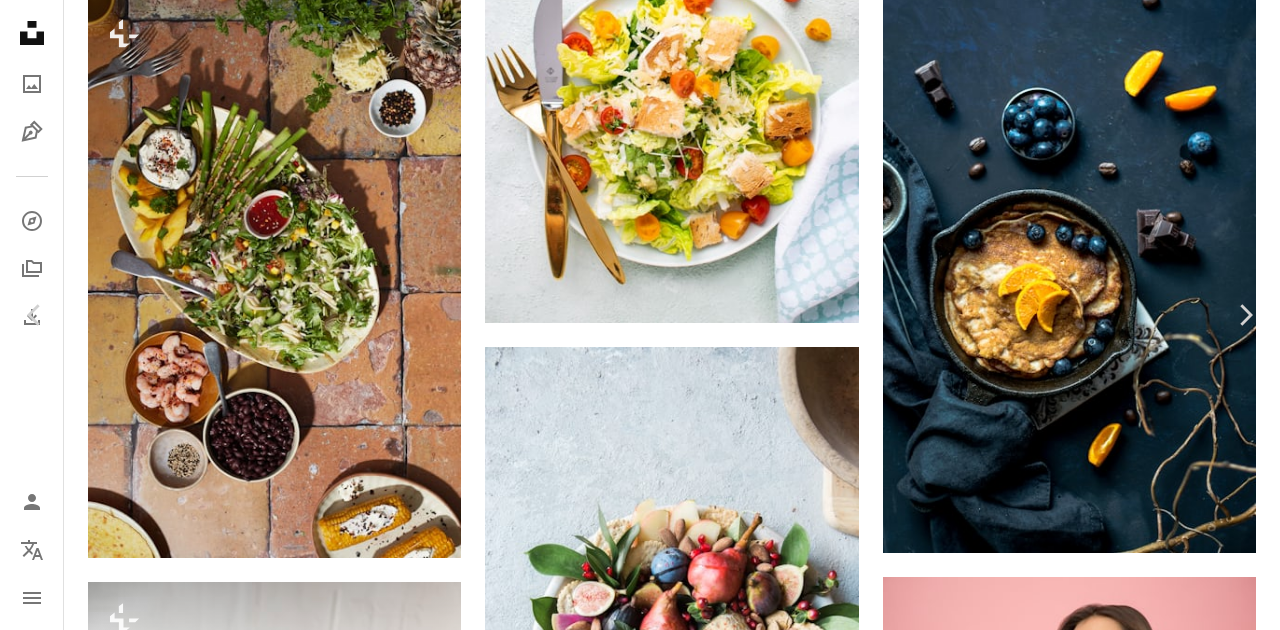 click at bounding box center [640, 5403] 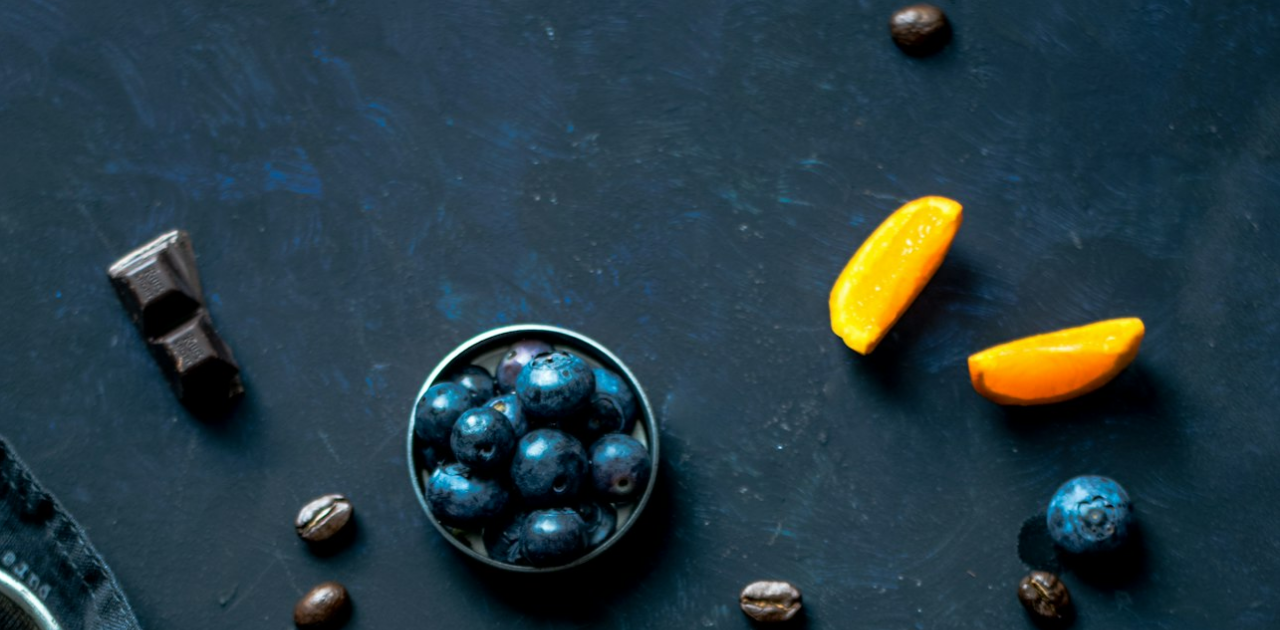 click at bounding box center (640, 960) 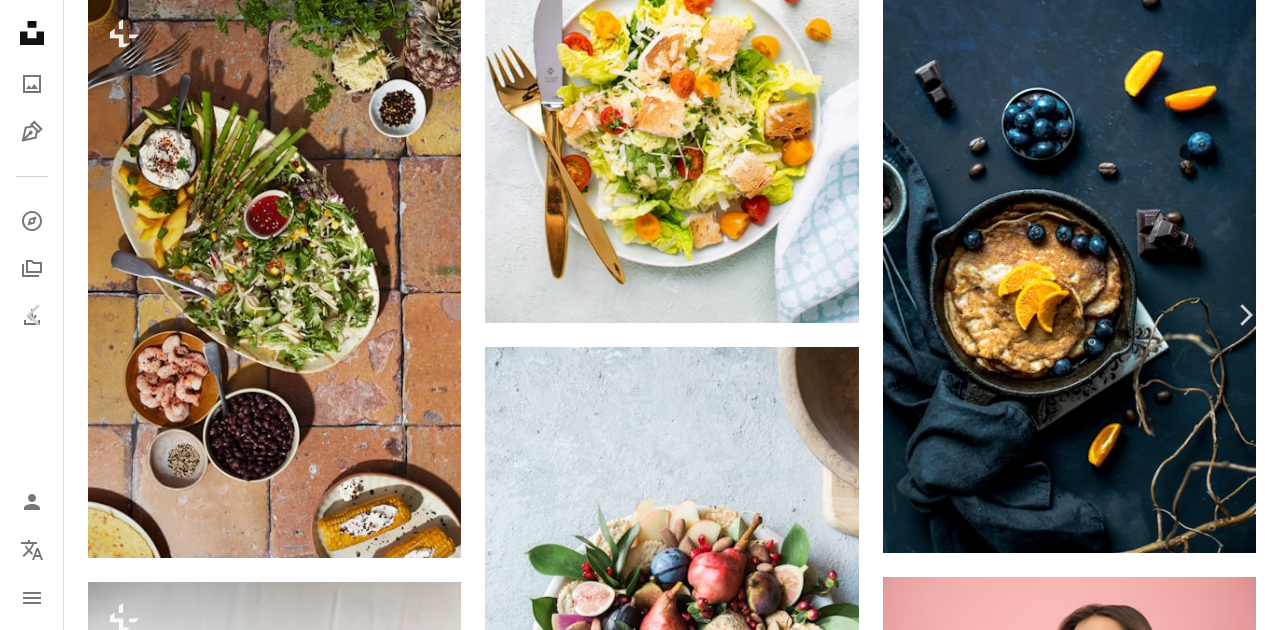 scroll, scrollTop: 39, scrollLeft: 0, axis: vertical 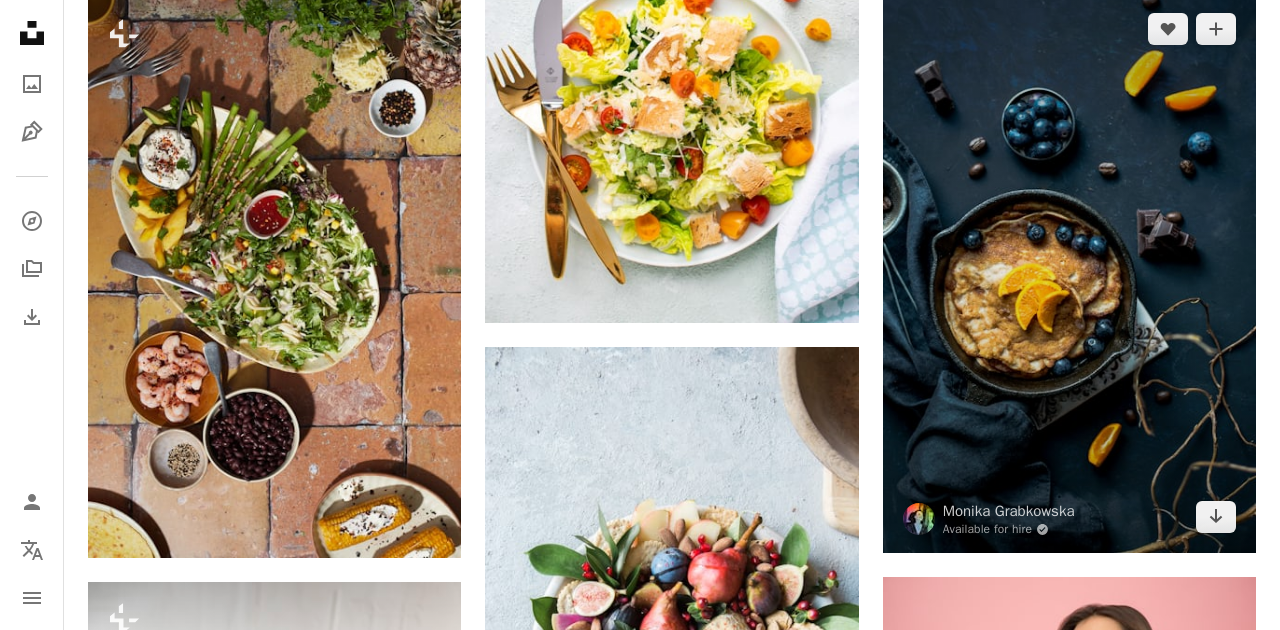 click at bounding box center (1069, 273) 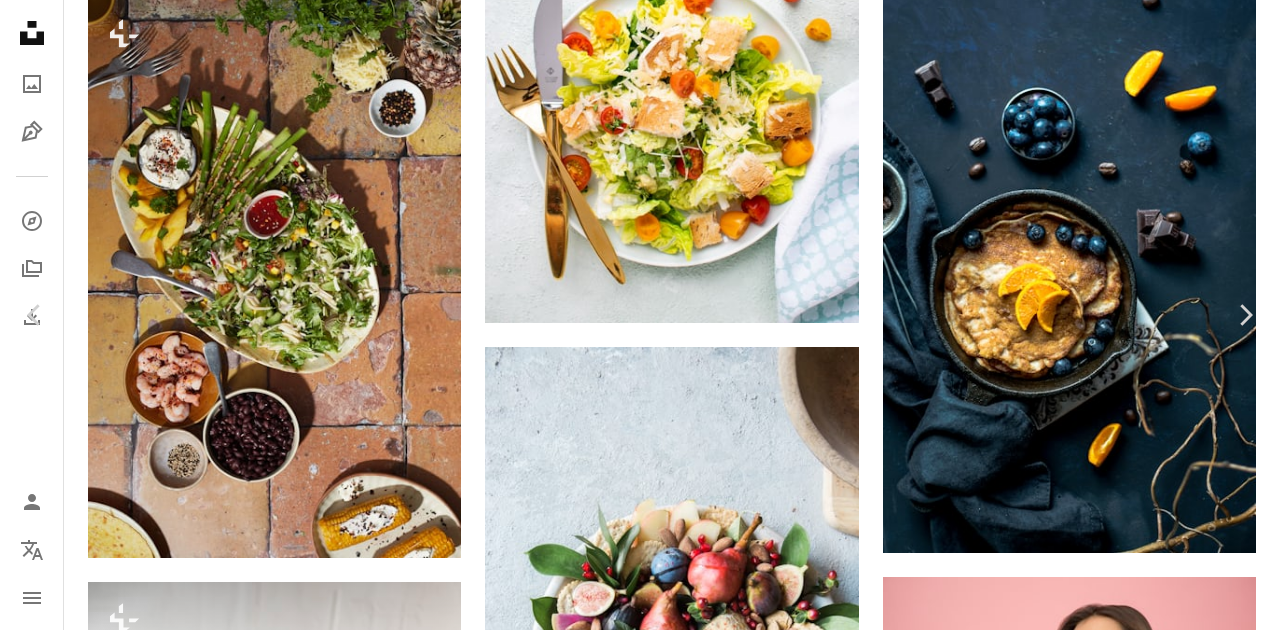 click on "Monika Grabkowska" at bounding box center (200, 5064) 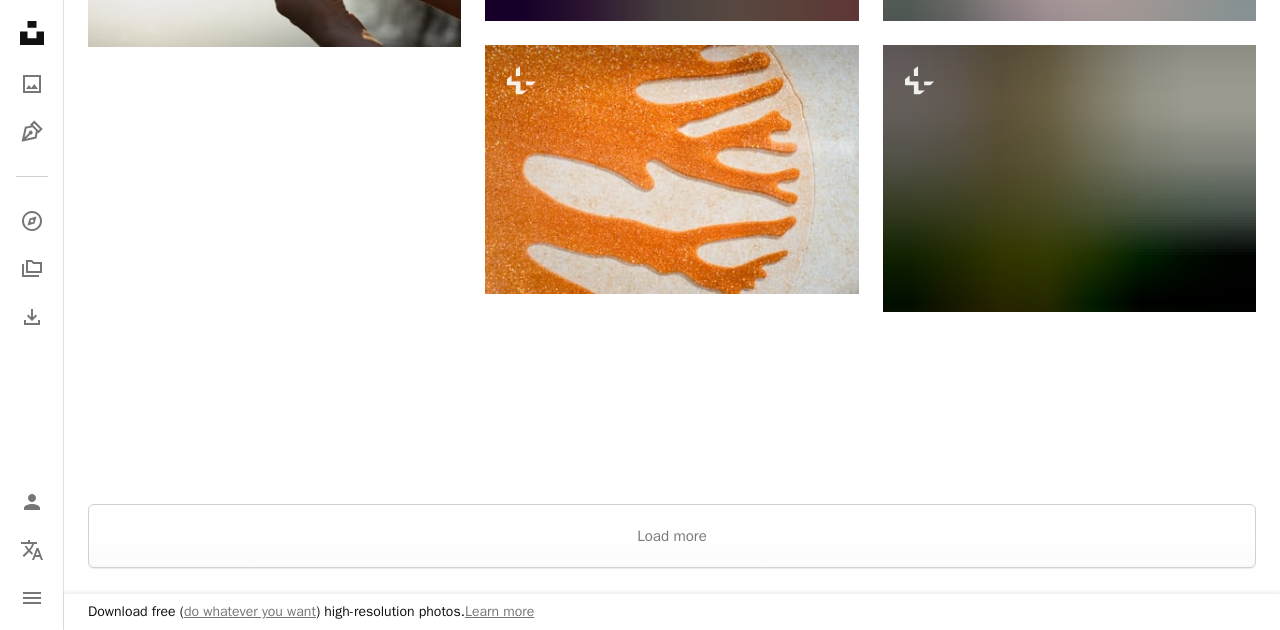 scroll, scrollTop: 3451, scrollLeft: 0, axis: vertical 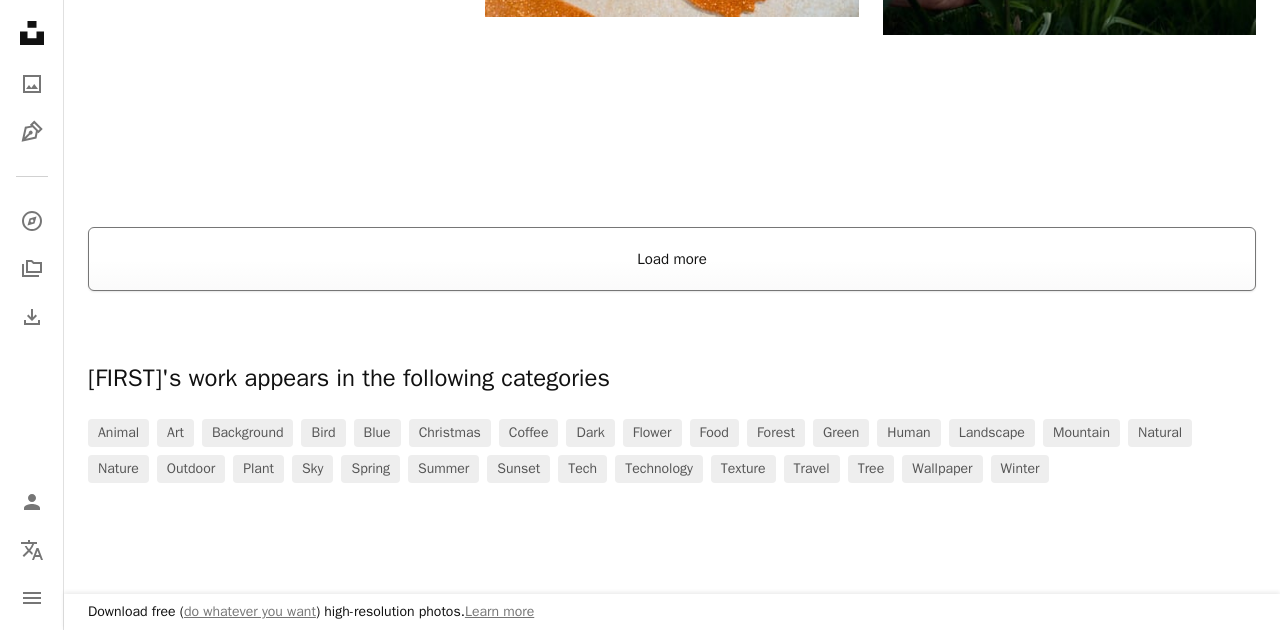 click on "Load more" at bounding box center [672, 259] 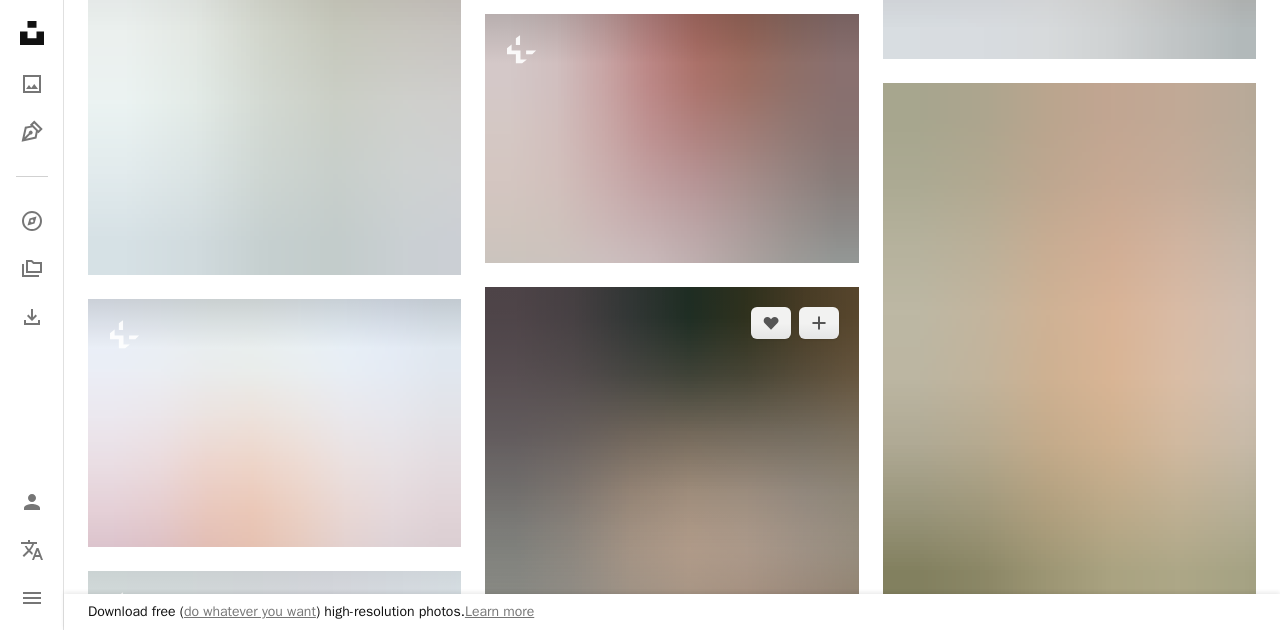 scroll, scrollTop: 22495, scrollLeft: 0, axis: vertical 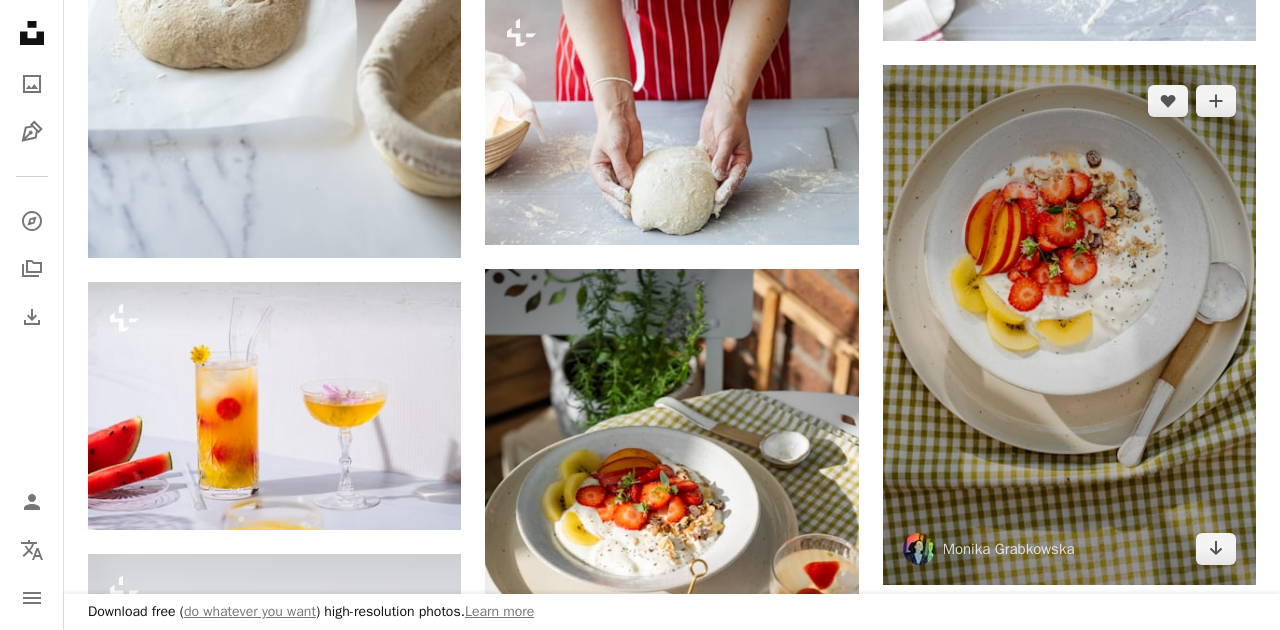 click at bounding box center [1069, 325] 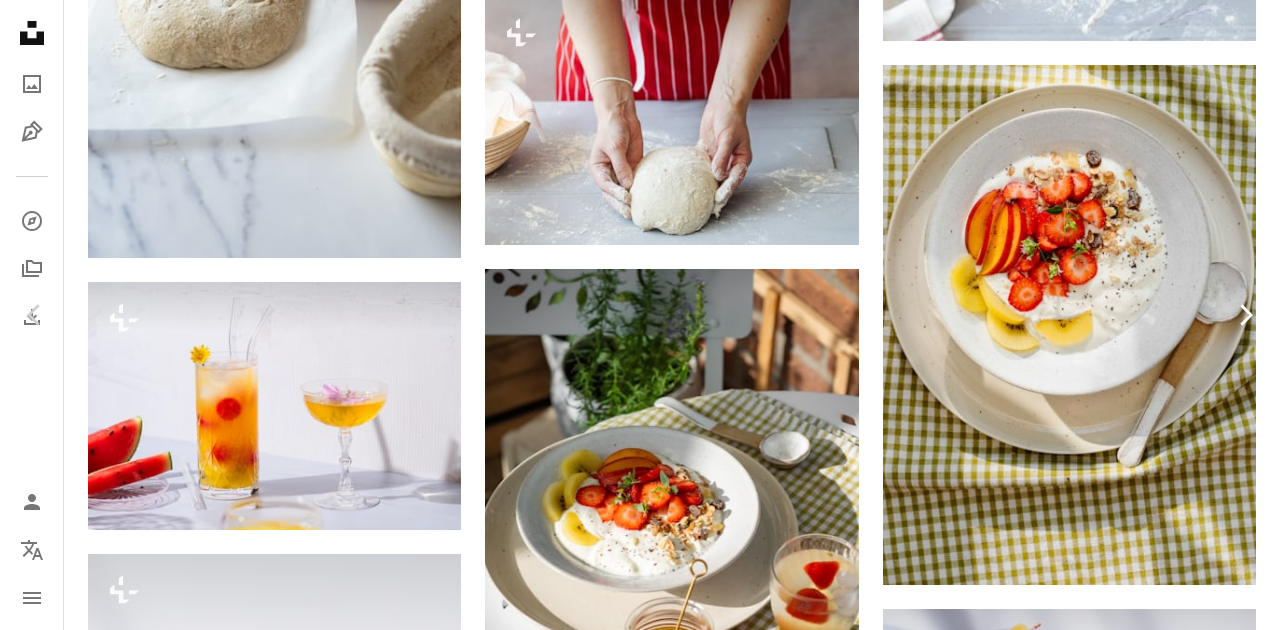 scroll, scrollTop: 0, scrollLeft: 0, axis: both 